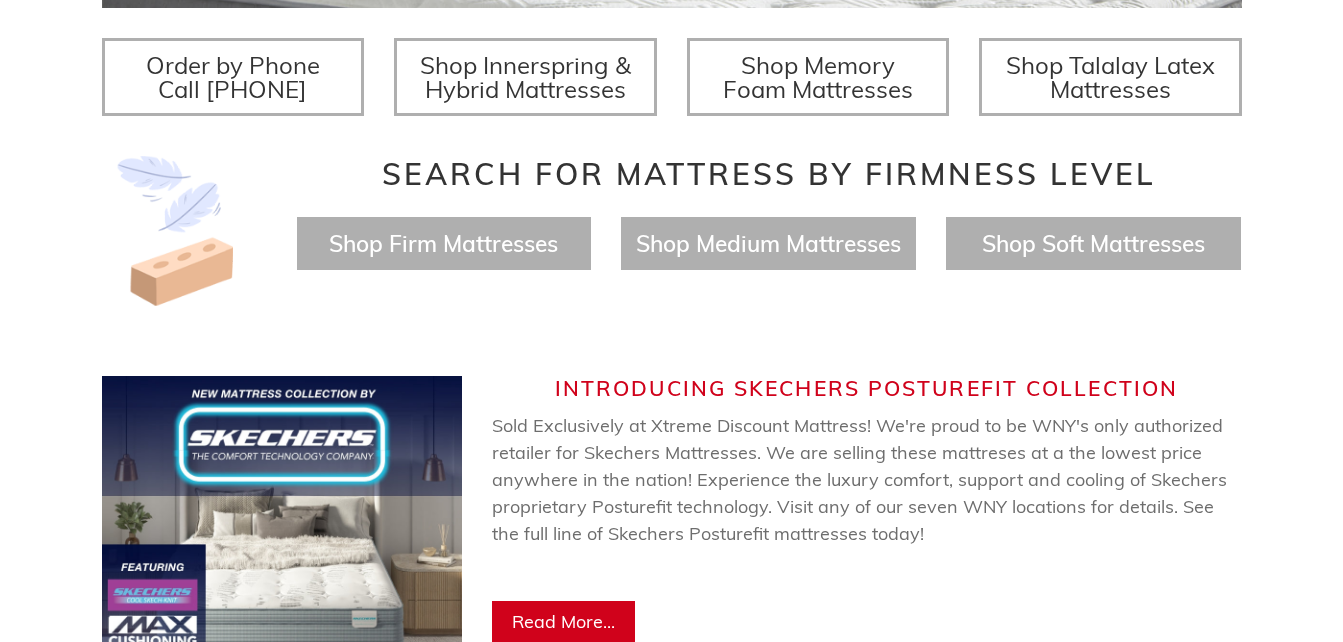 scroll, scrollTop: 800, scrollLeft: 0, axis: vertical 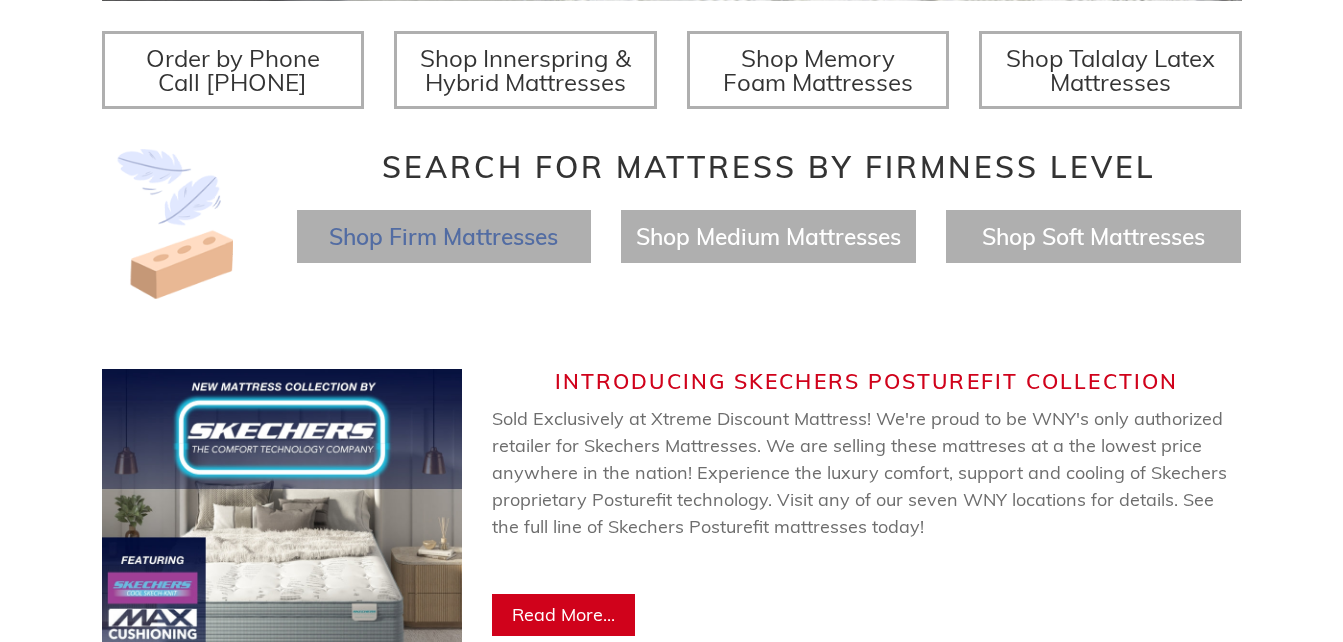 click on "Shop Firm Mattresses" at bounding box center [443, 236] 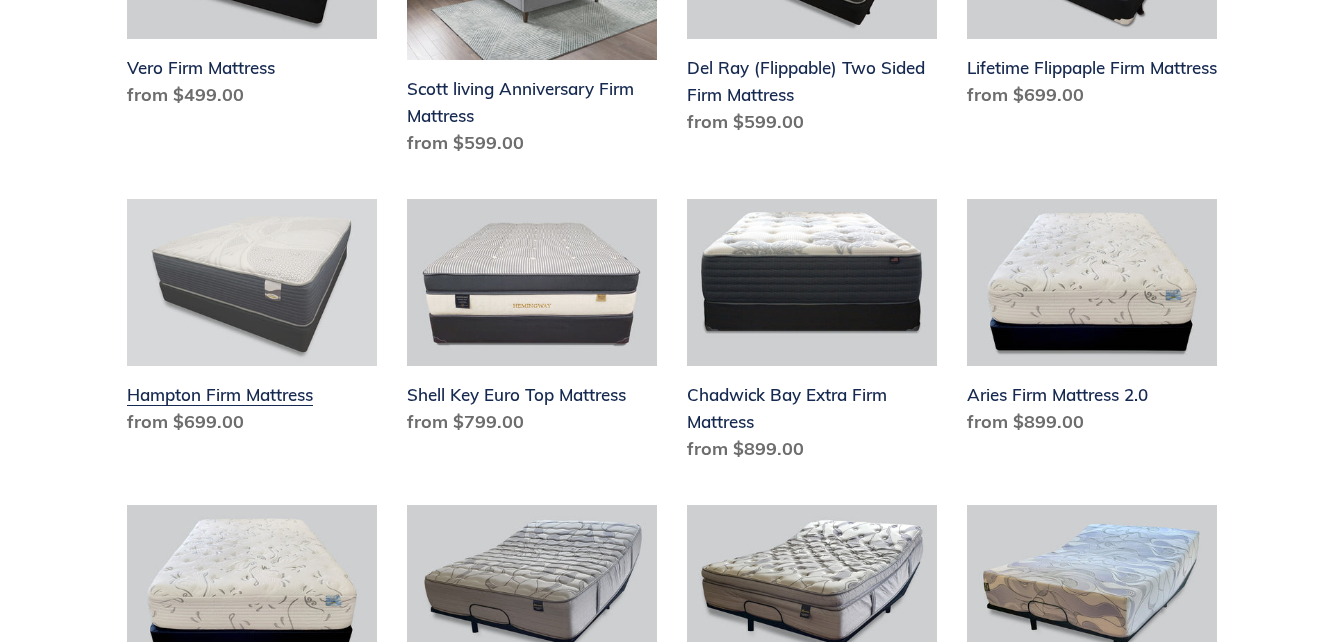 scroll, scrollTop: 1067, scrollLeft: 0, axis: vertical 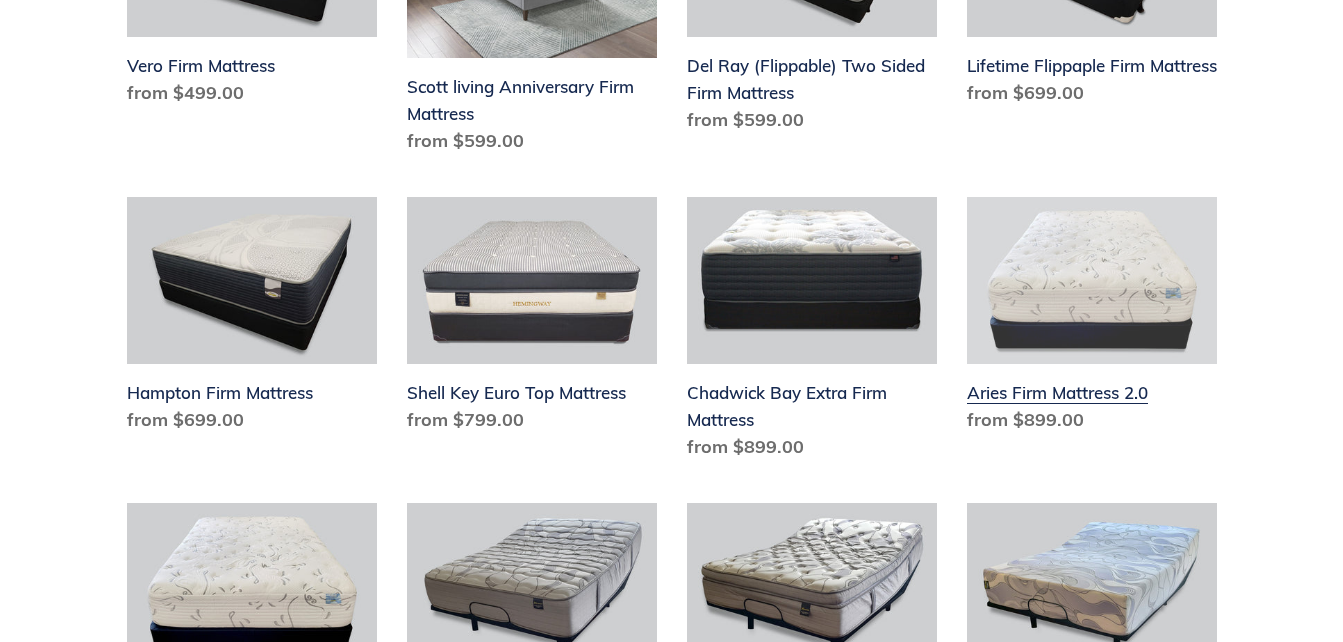 click on "Aries Firm Mattress 2.0" at bounding box center [1092, 319] 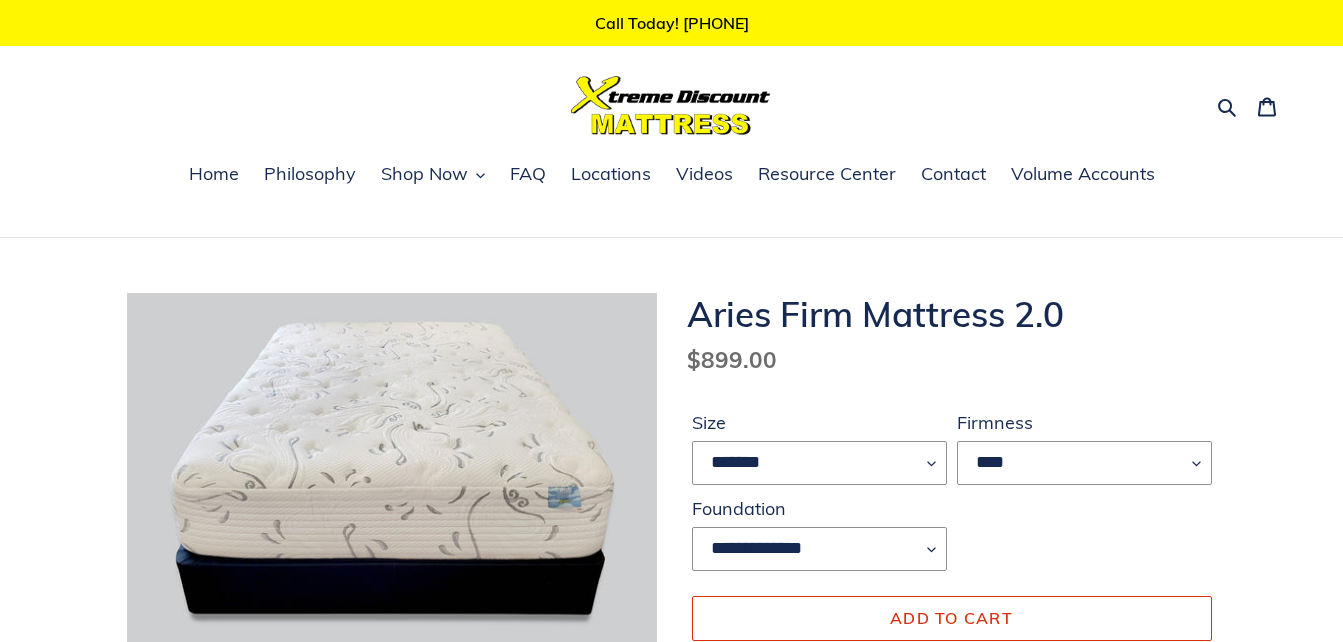 scroll, scrollTop: 0, scrollLeft: 0, axis: both 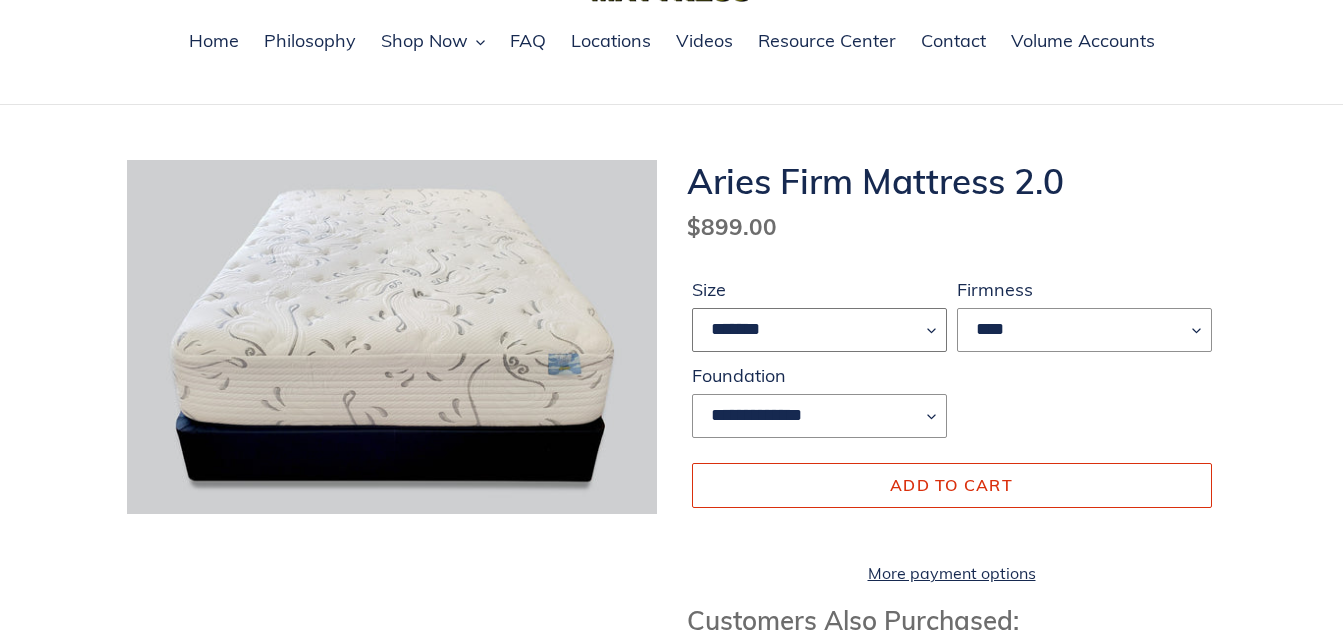 click on "******* **** ***** ****" at bounding box center (819, 330) 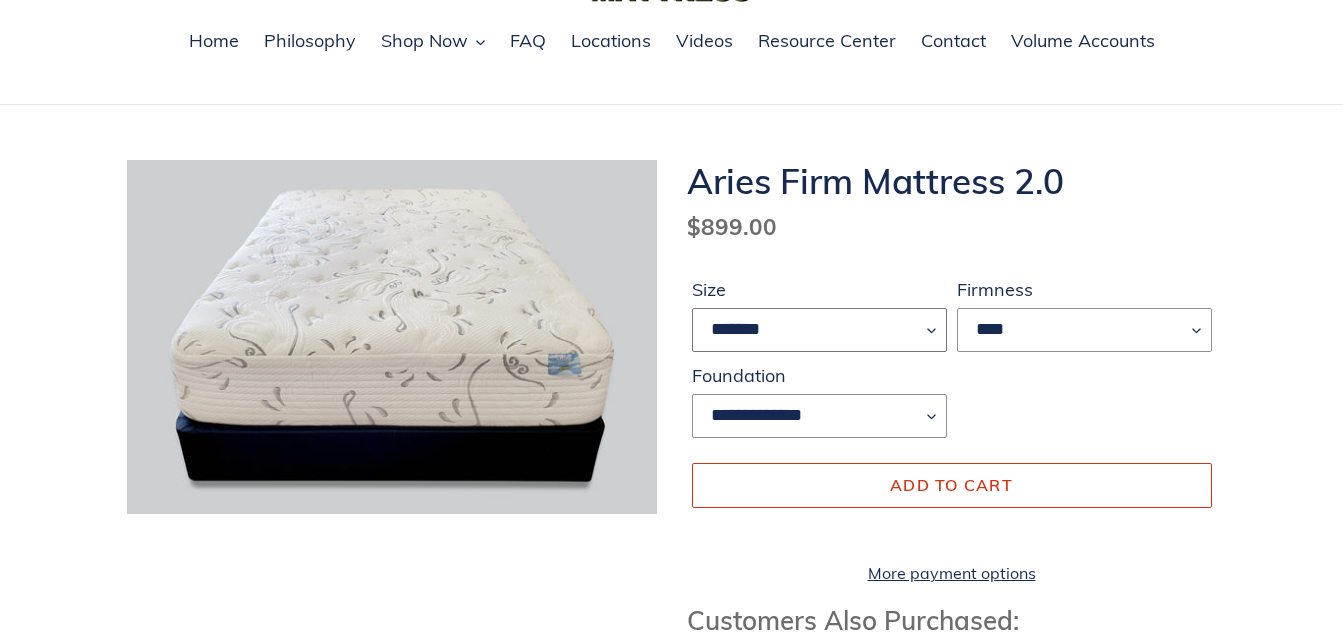 select on "*****" 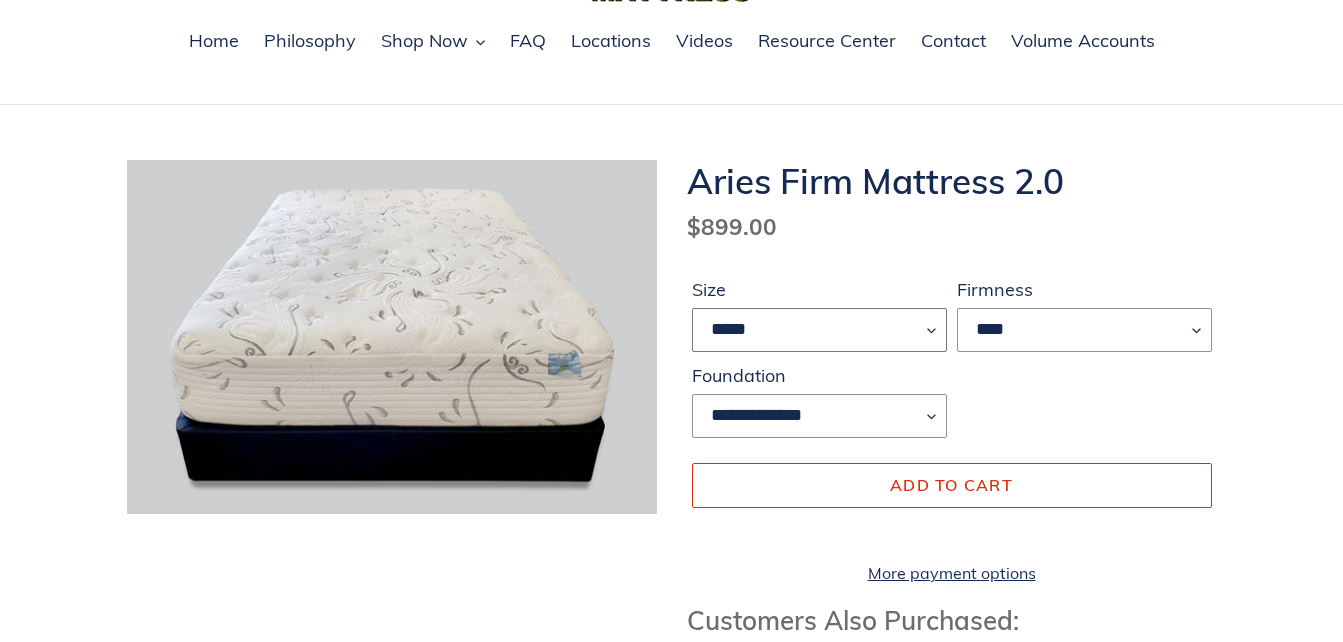 click on "******* **** ***** ****" at bounding box center [819, 330] 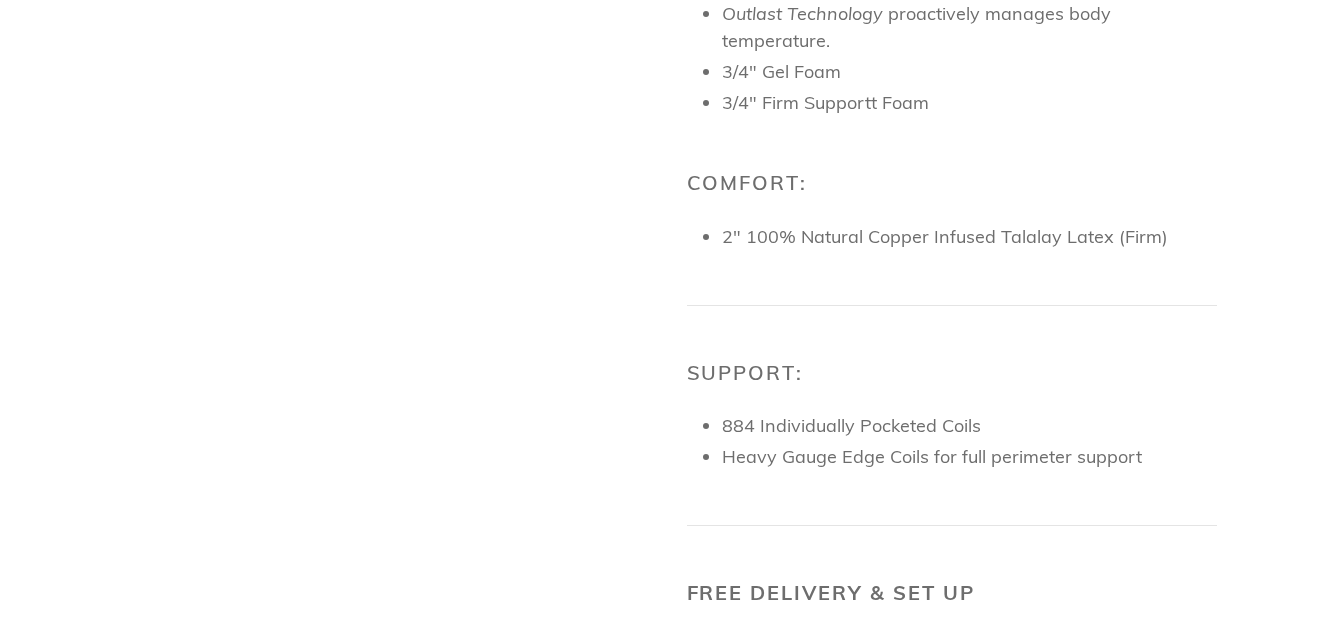 scroll, scrollTop: 1867, scrollLeft: 0, axis: vertical 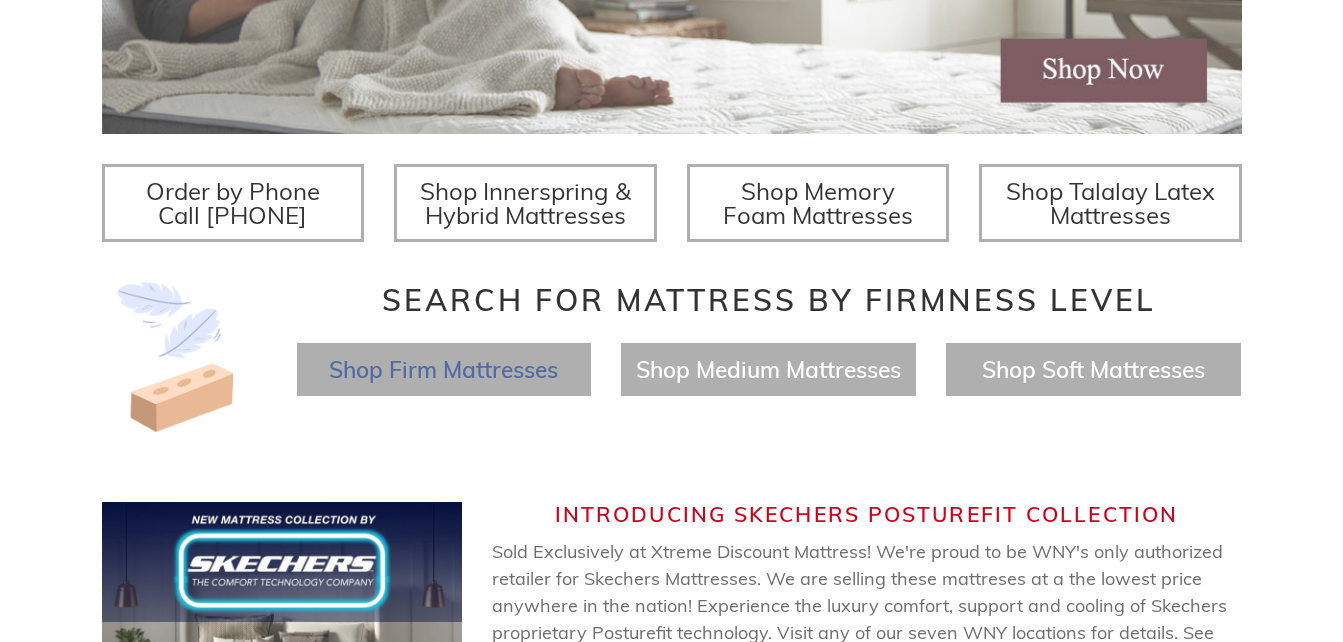 click on "Shop Firm Mattresses" at bounding box center (443, 369) 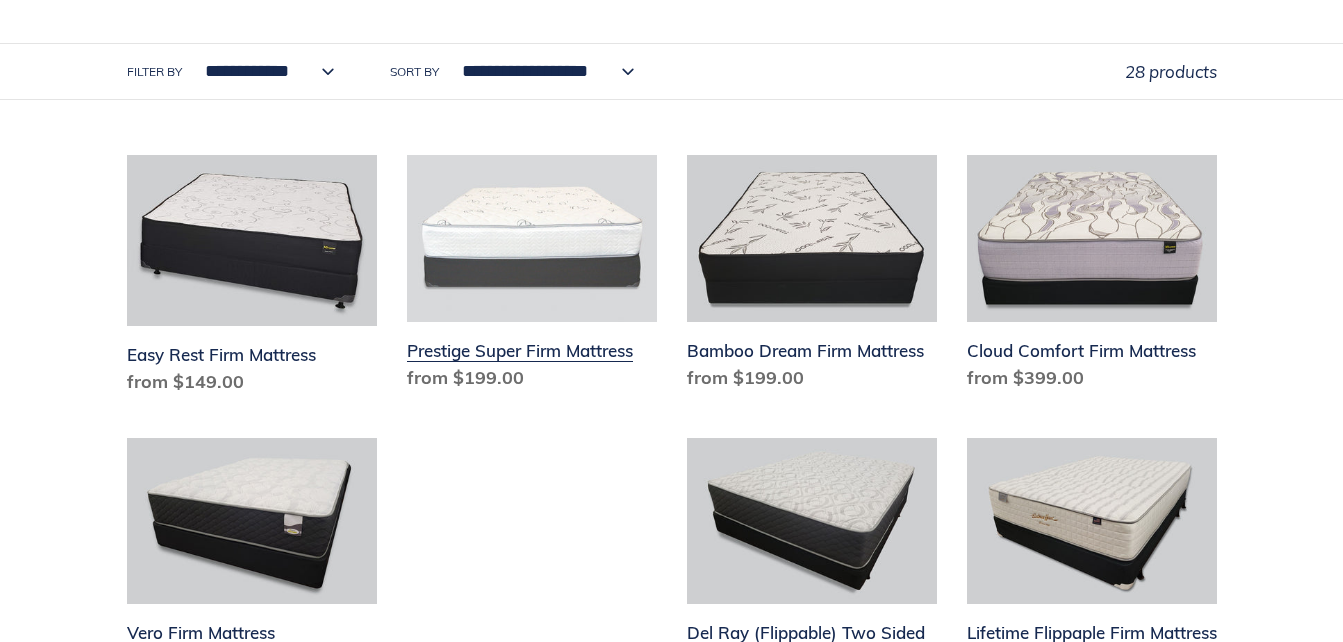 scroll, scrollTop: 533, scrollLeft: 0, axis: vertical 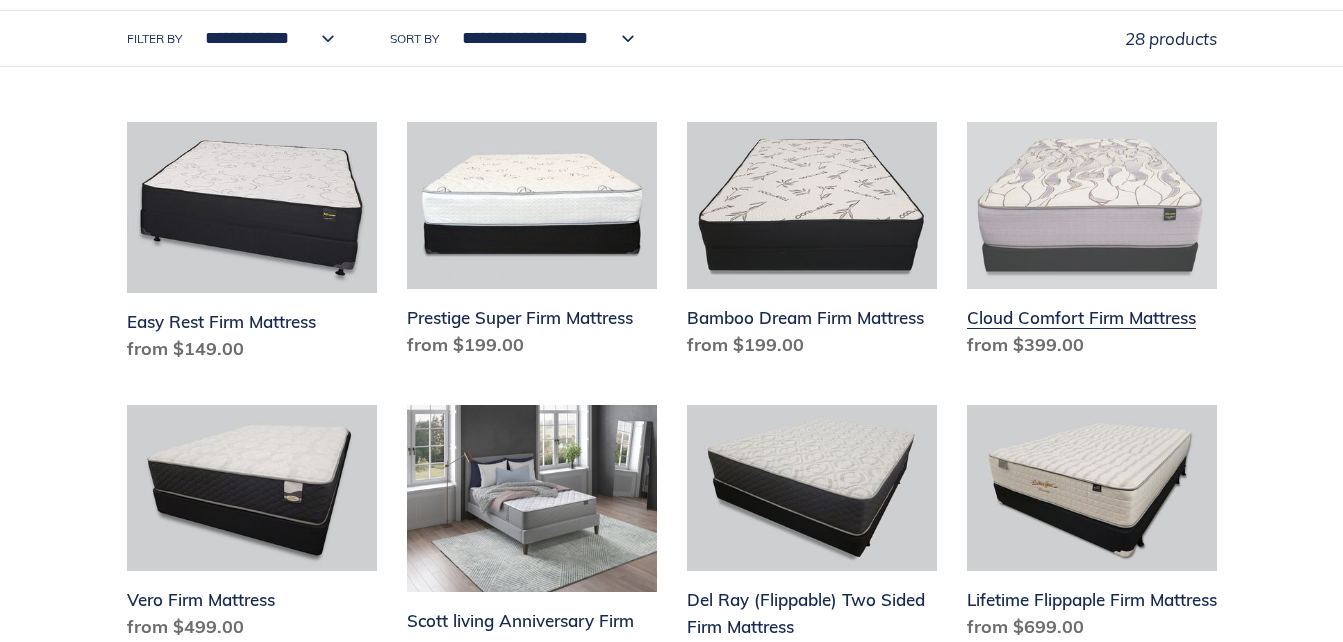 click on "Cloud Comfort Firm Mattress" at bounding box center [1092, 244] 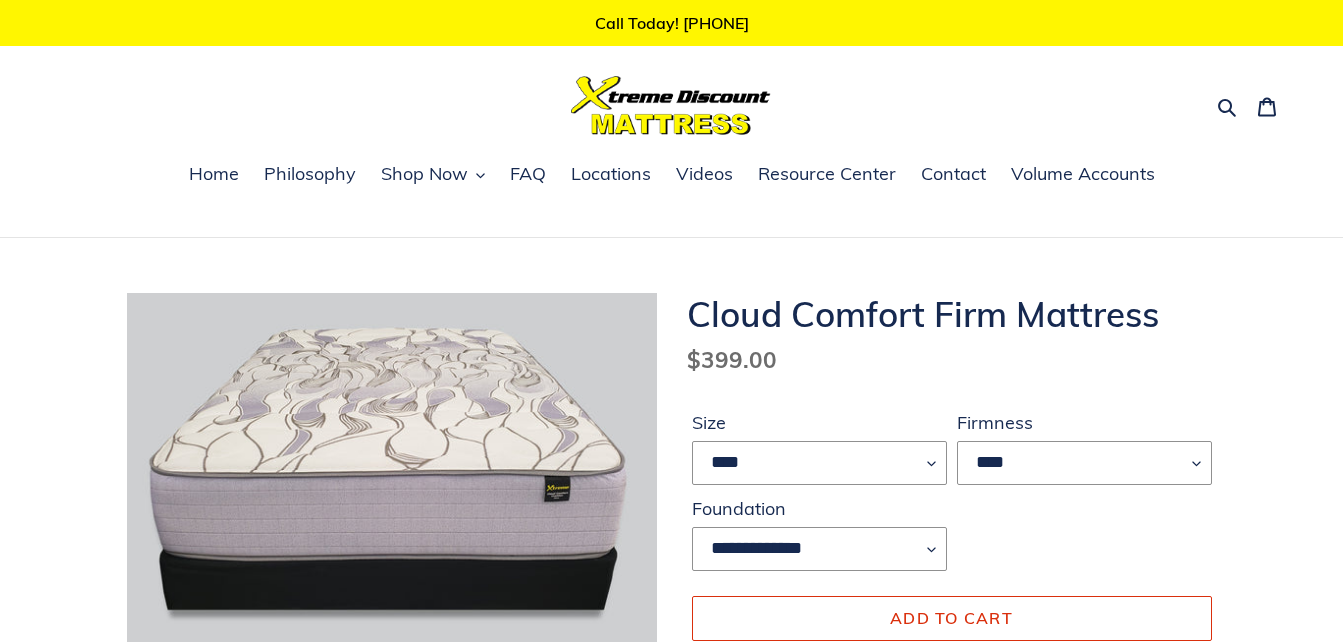 scroll, scrollTop: 0, scrollLeft: 0, axis: both 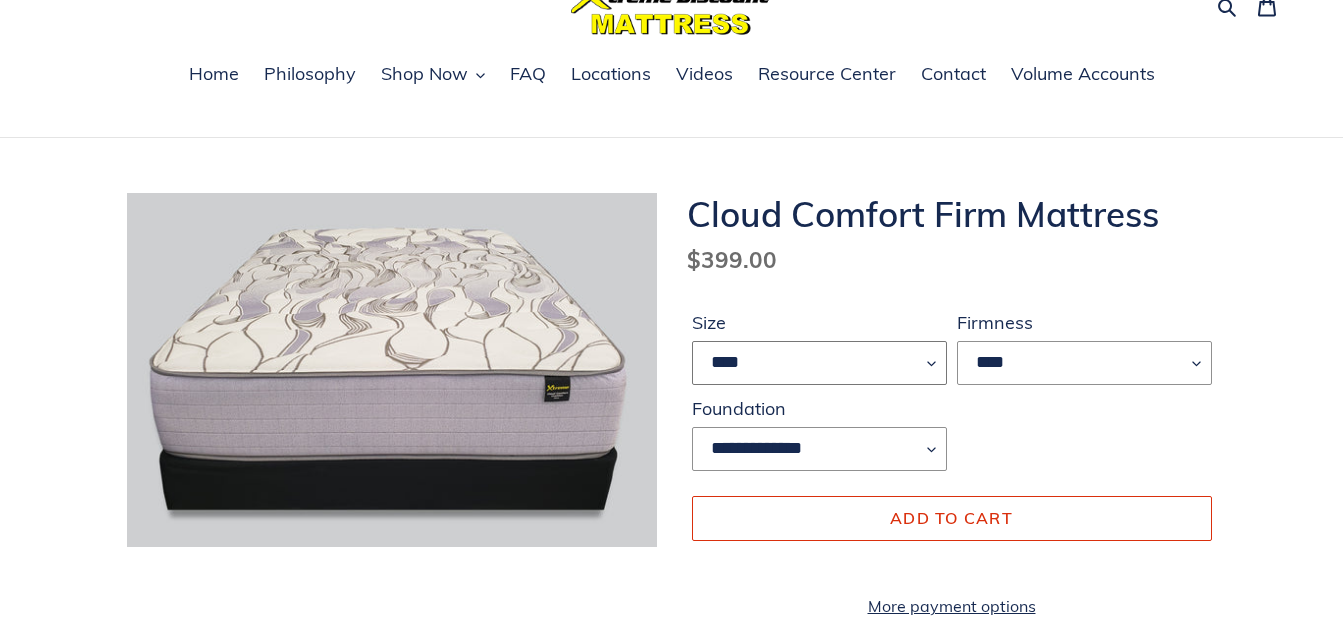 click on "**** ******* **** ***** ****" at bounding box center [819, 363] 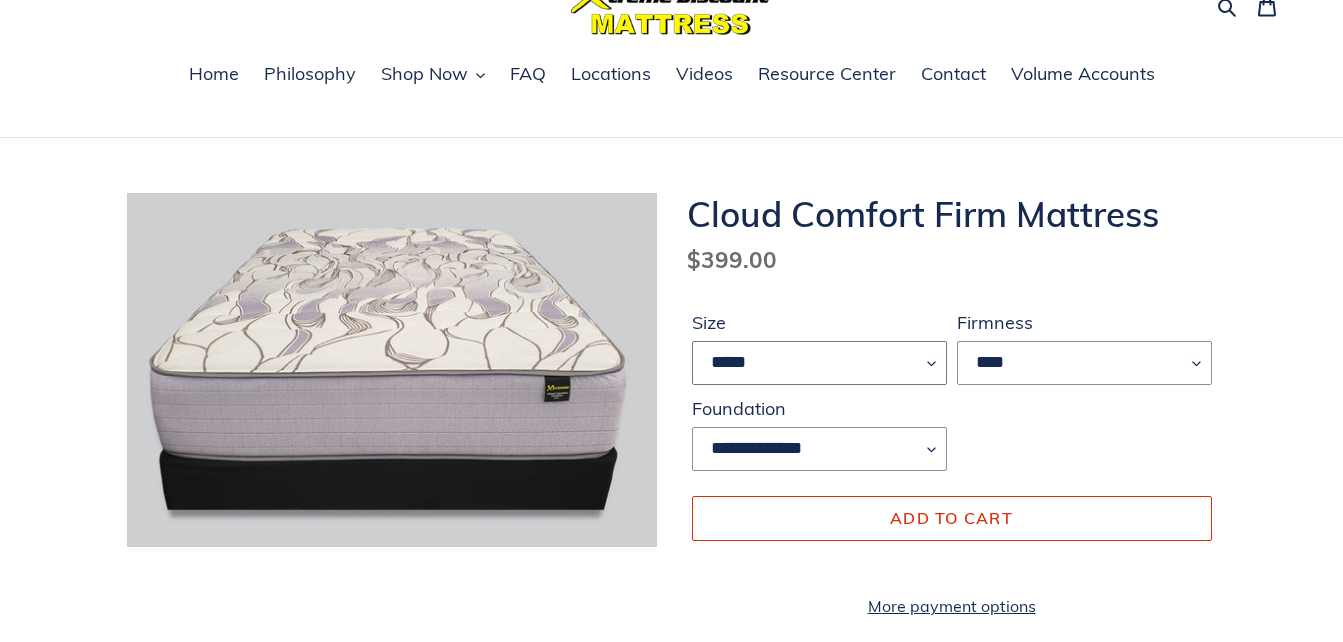 click on "**** ******* **** ***** ****" at bounding box center (819, 363) 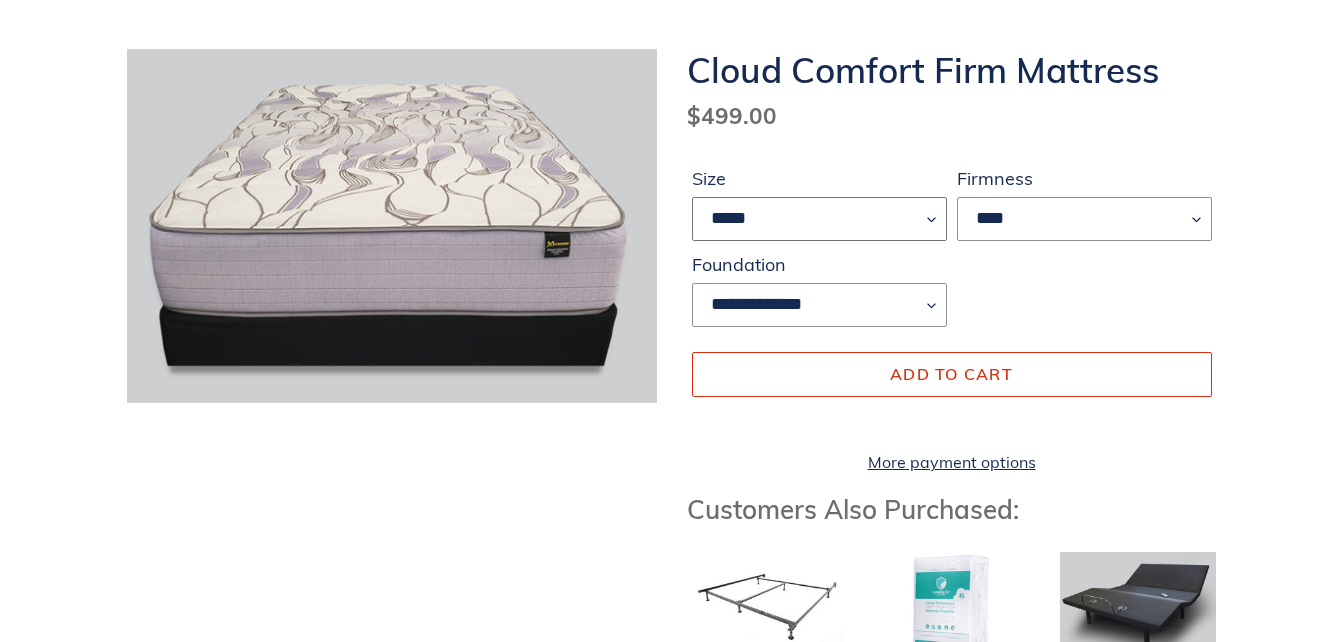 scroll, scrollTop: 200, scrollLeft: 0, axis: vertical 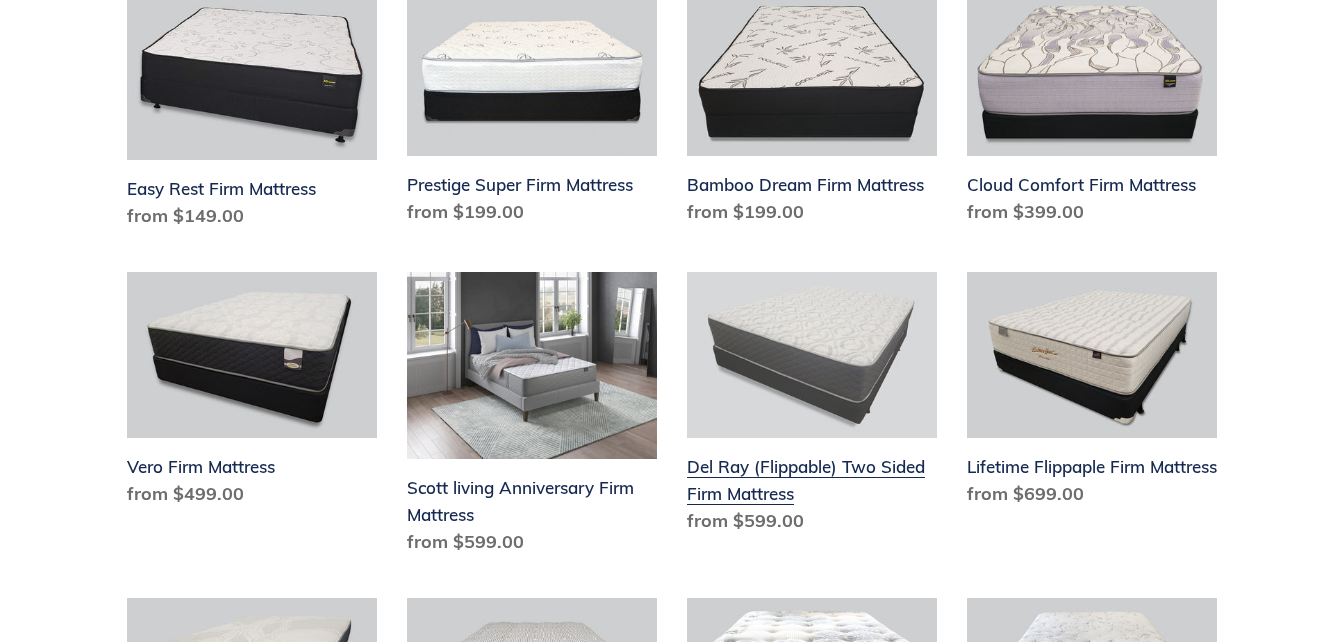 click on "Del Ray (Flippable) Two Sided Firm Mattress" at bounding box center [812, 407] 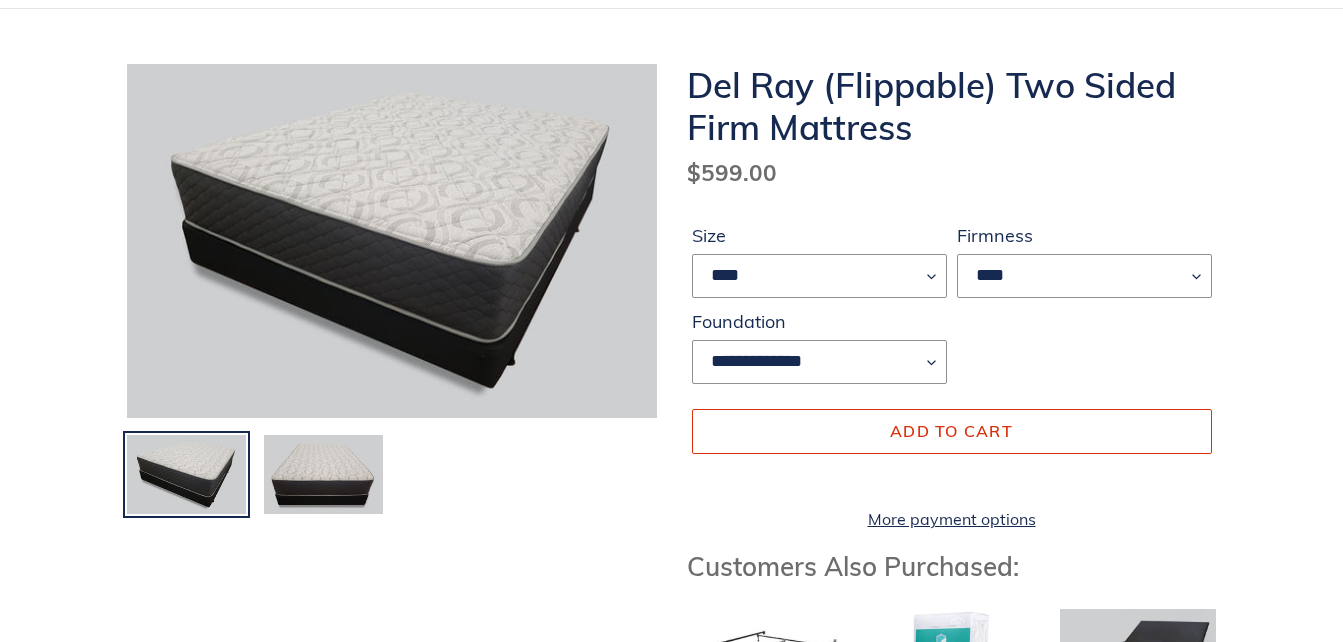 scroll, scrollTop: 267, scrollLeft: 0, axis: vertical 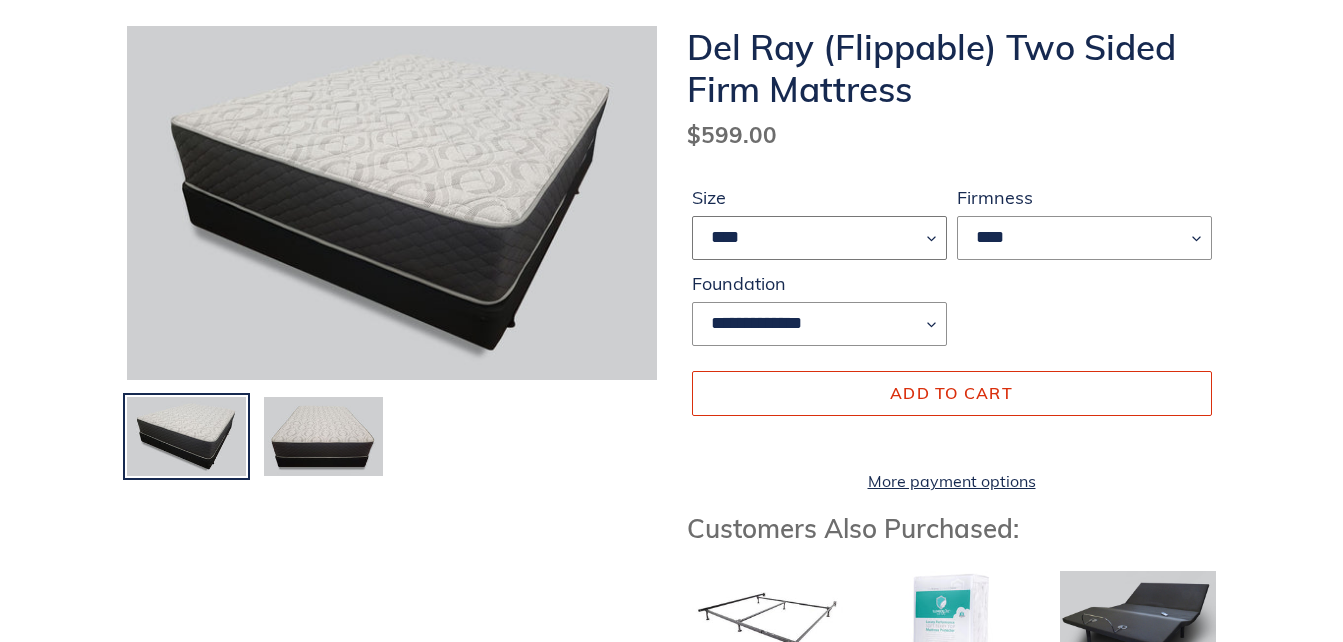 click on "**** ******* **** ***** ****" at bounding box center [819, 238] 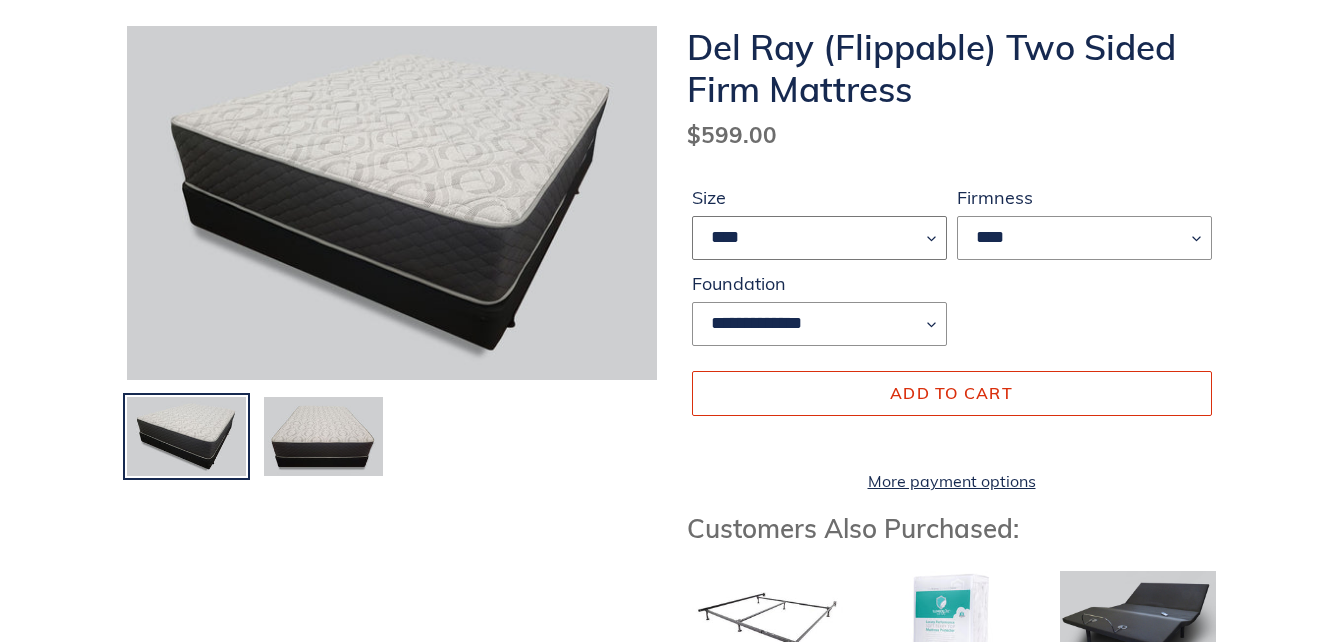 select on "*****" 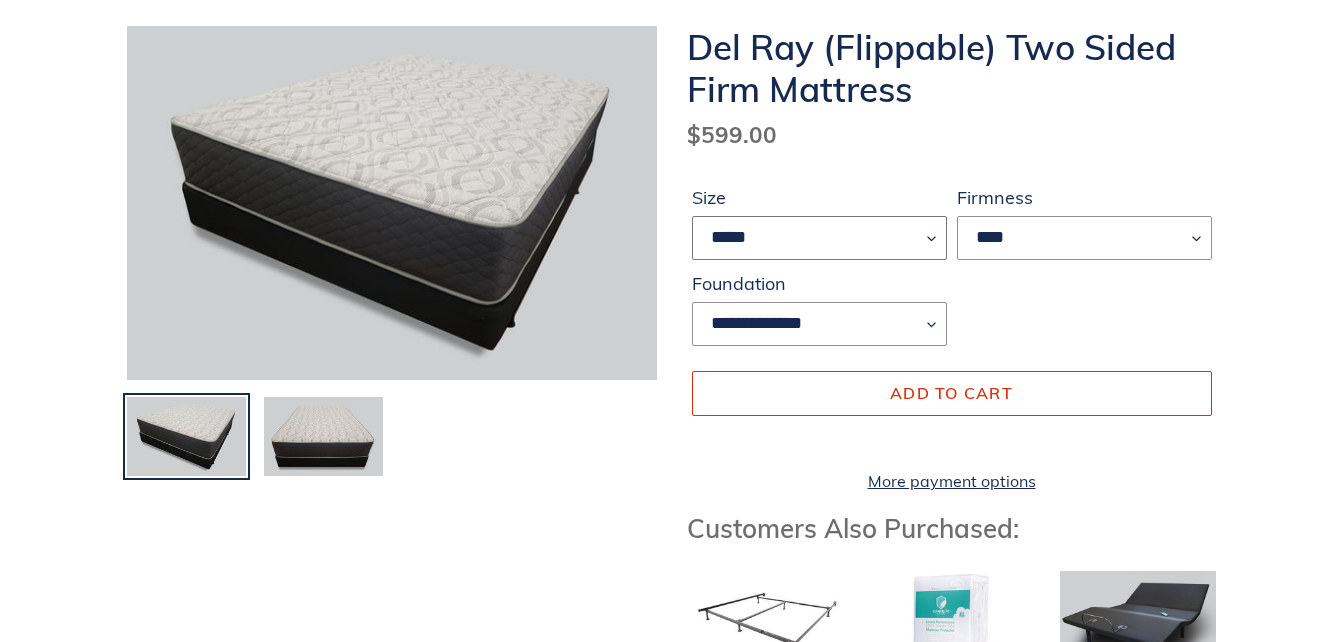 click on "**** ******* **** ***** ****" at bounding box center [819, 238] 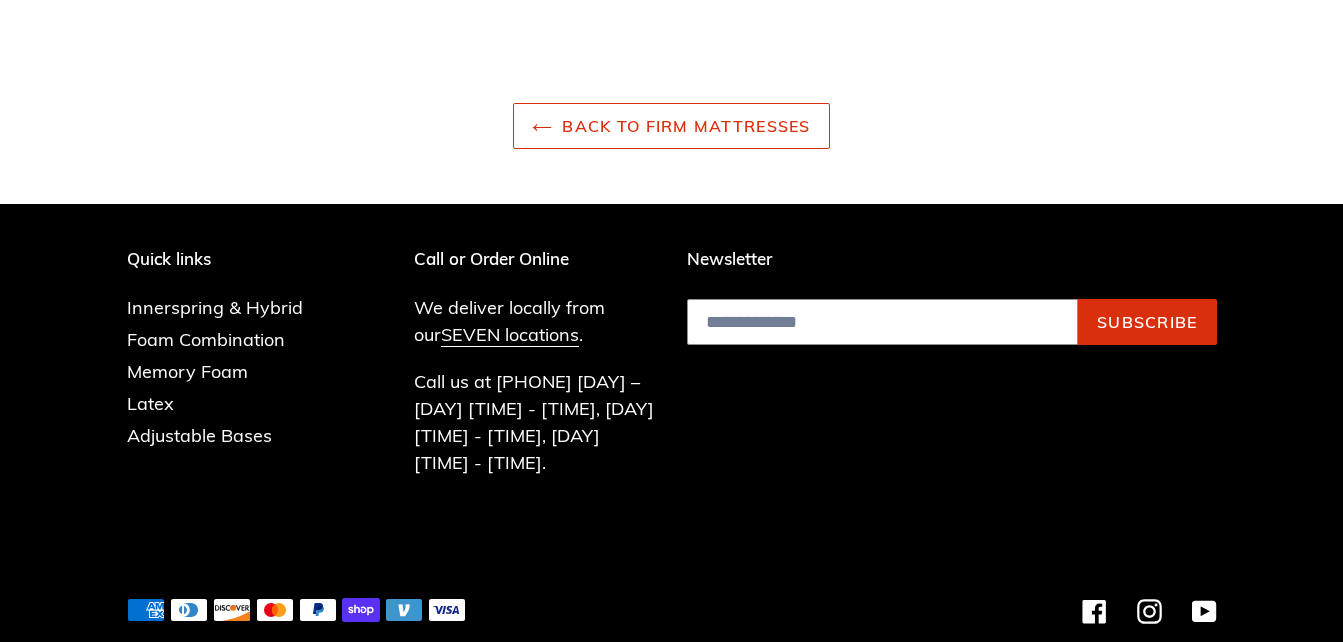 scroll, scrollTop: 2807, scrollLeft: 0, axis: vertical 